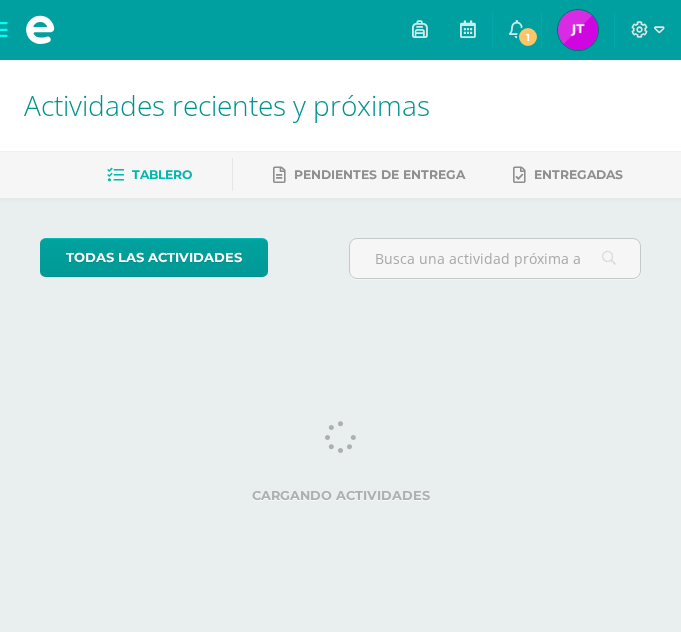 scroll, scrollTop: 0, scrollLeft: 0, axis: both 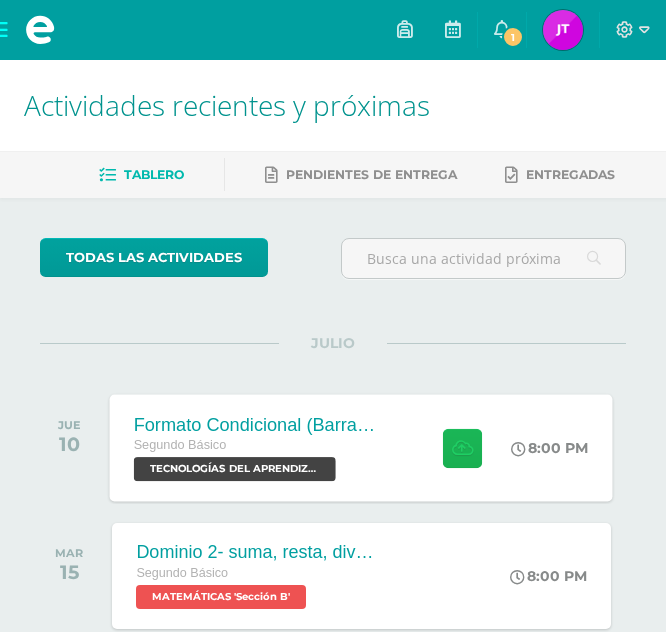 click at bounding box center (463, 447) 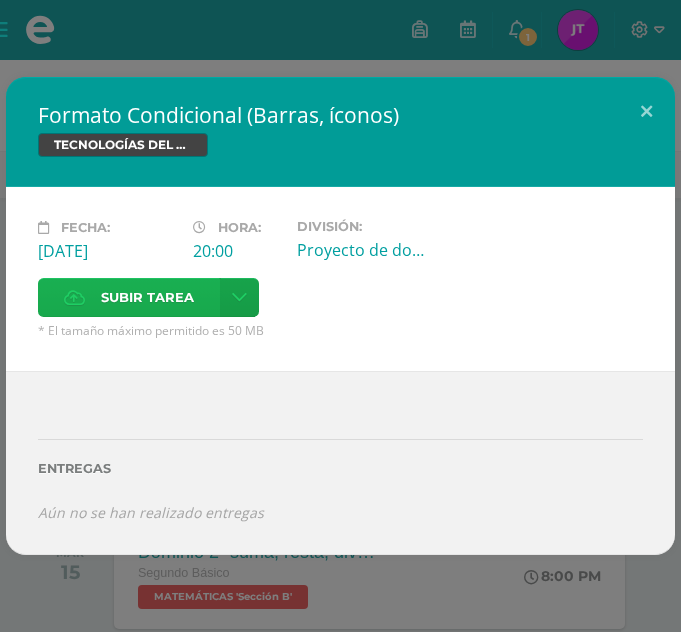 click on "Subir tarea" at bounding box center (147, 297) 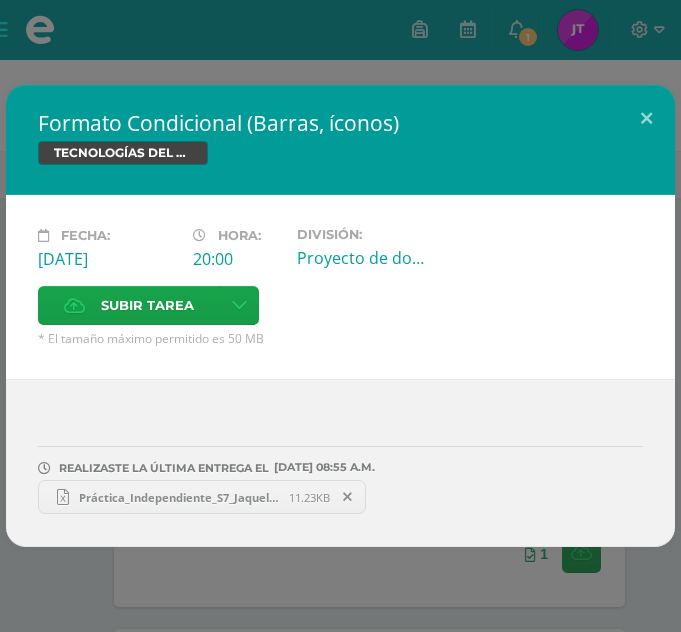 click on "REALIZASTE LA ÚLTIMA ENTREGA EL
10 DE julio A LAS 08:55 A.M.
Práctica_Independiente_S7_Jaquelinne Fabiola Tuy.xlsx
11.23KB
¿Deseas retirar la entrega  ?
Esta acción no puede ser revertida" at bounding box center [340, 463] 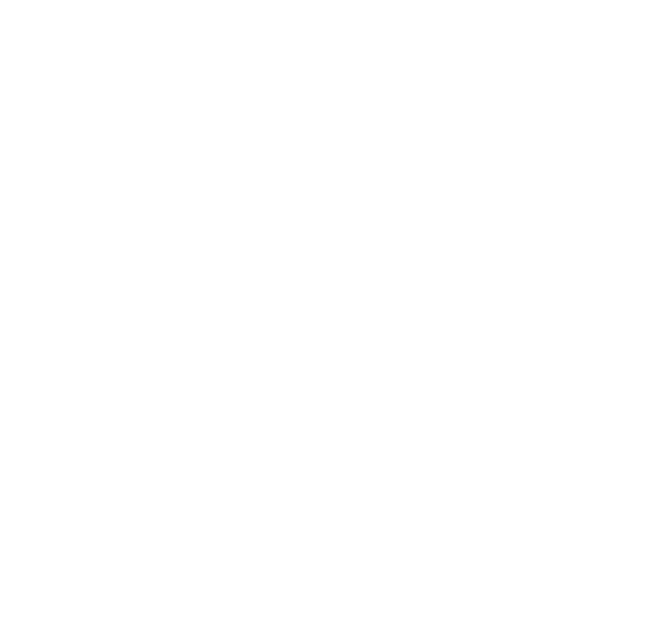 scroll, scrollTop: 0, scrollLeft: 0, axis: both 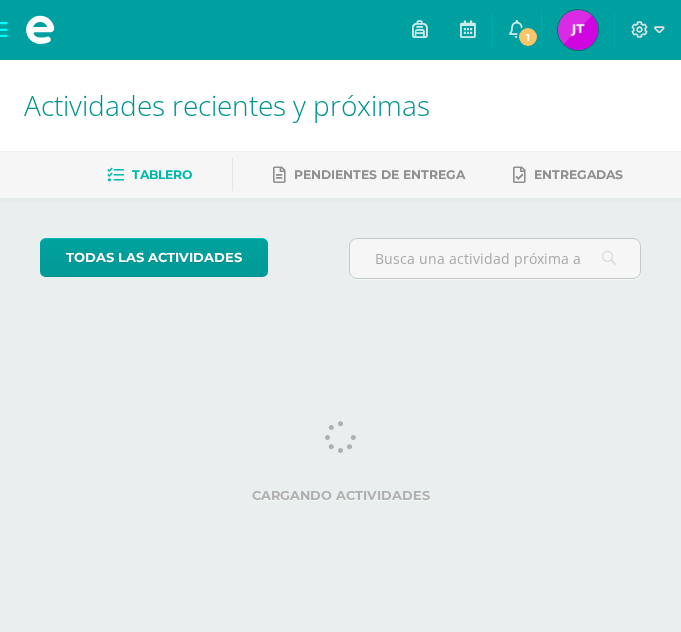 click on "todas las Actividades
No tienes actividades
Échale un vistazo a los demás períodos o  sal y disfruta del sol Cargando actividades No hay más resultados" at bounding box center (340, 266) 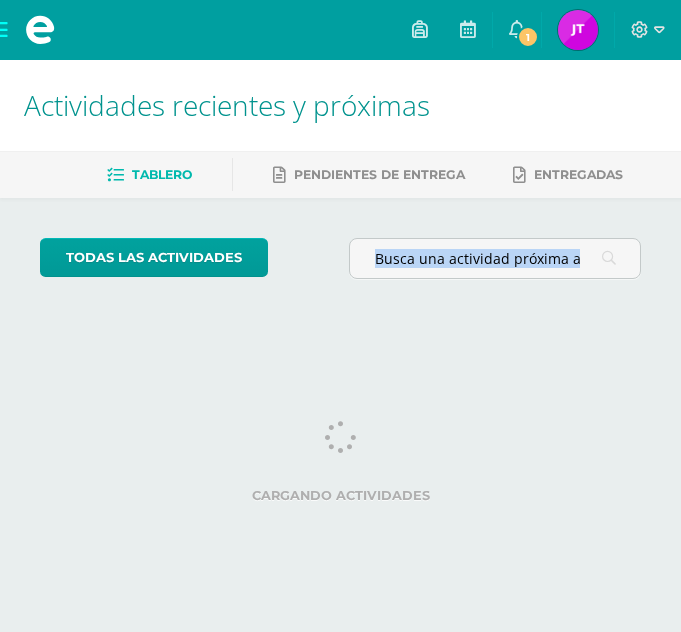 click on "todas las Actividades
No tienes actividades
Échale un vistazo a los demás períodos o  sal y disfruta del sol Cargando actividades No hay más resultados" at bounding box center [340, 266] 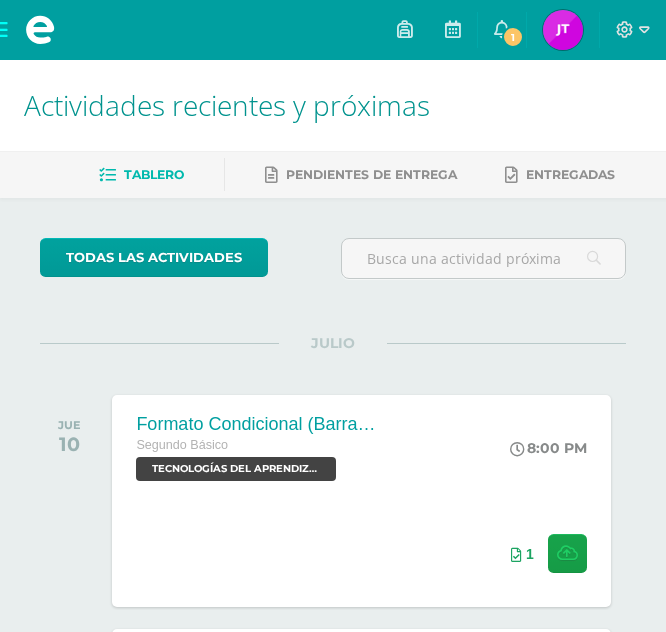 click at bounding box center [563, 30] 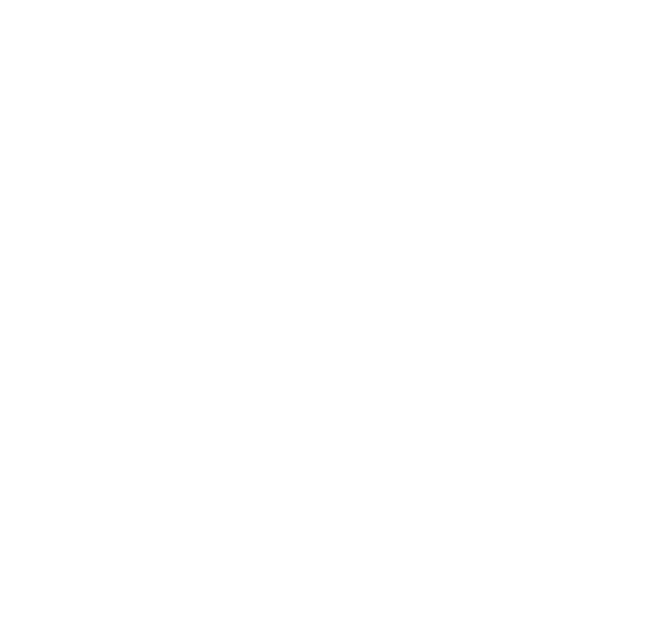 scroll, scrollTop: 0, scrollLeft: 0, axis: both 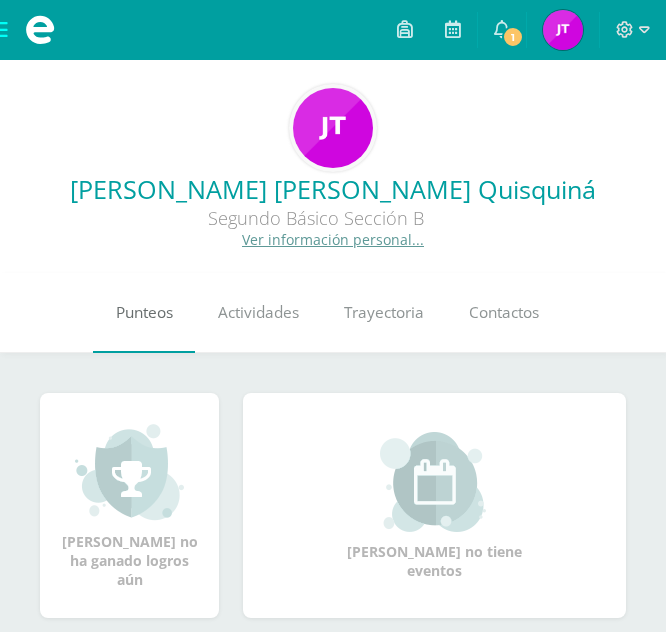 click on "Punteos" at bounding box center (144, 313) 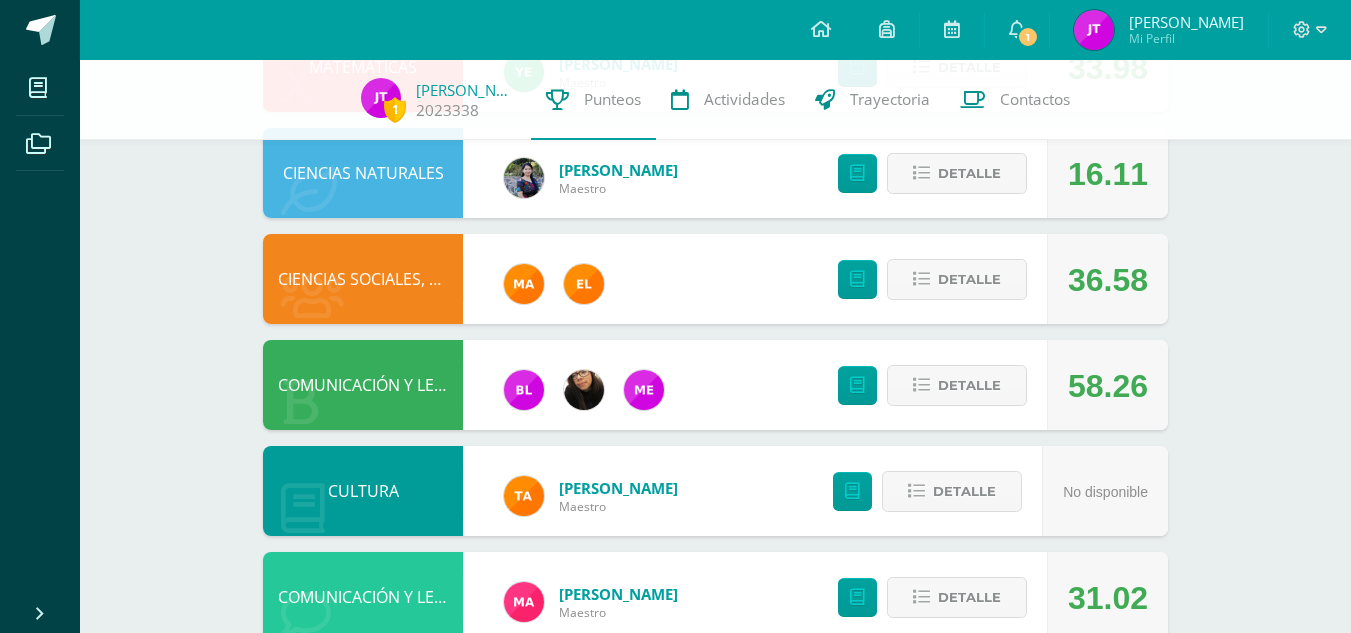 scroll, scrollTop: 609, scrollLeft: 0, axis: vertical 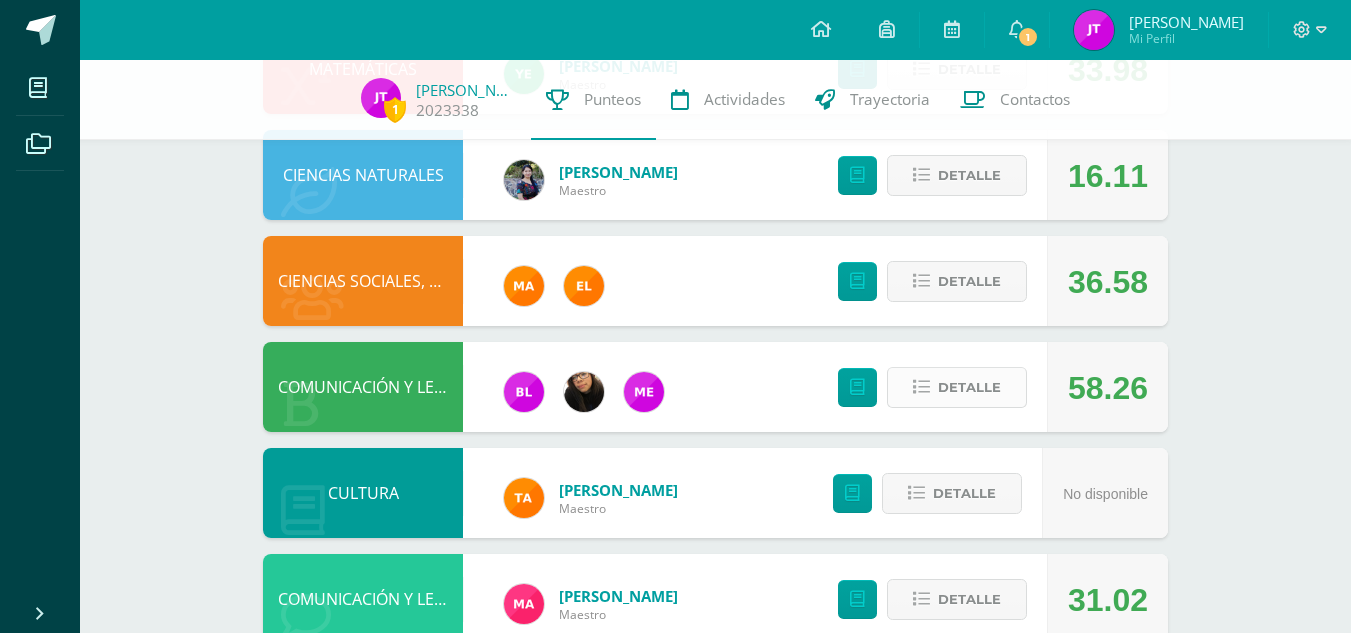 click on "Detalle" at bounding box center [969, 387] 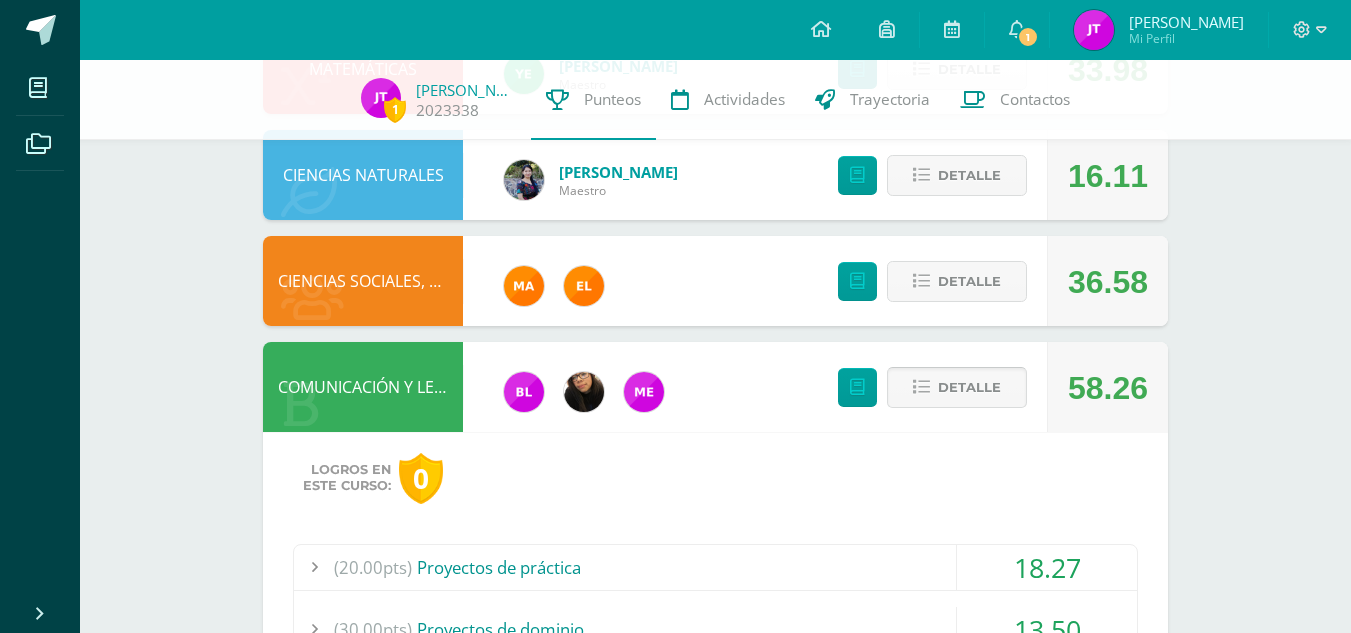 scroll, scrollTop: 841, scrollLeft: 0, axis: vertical 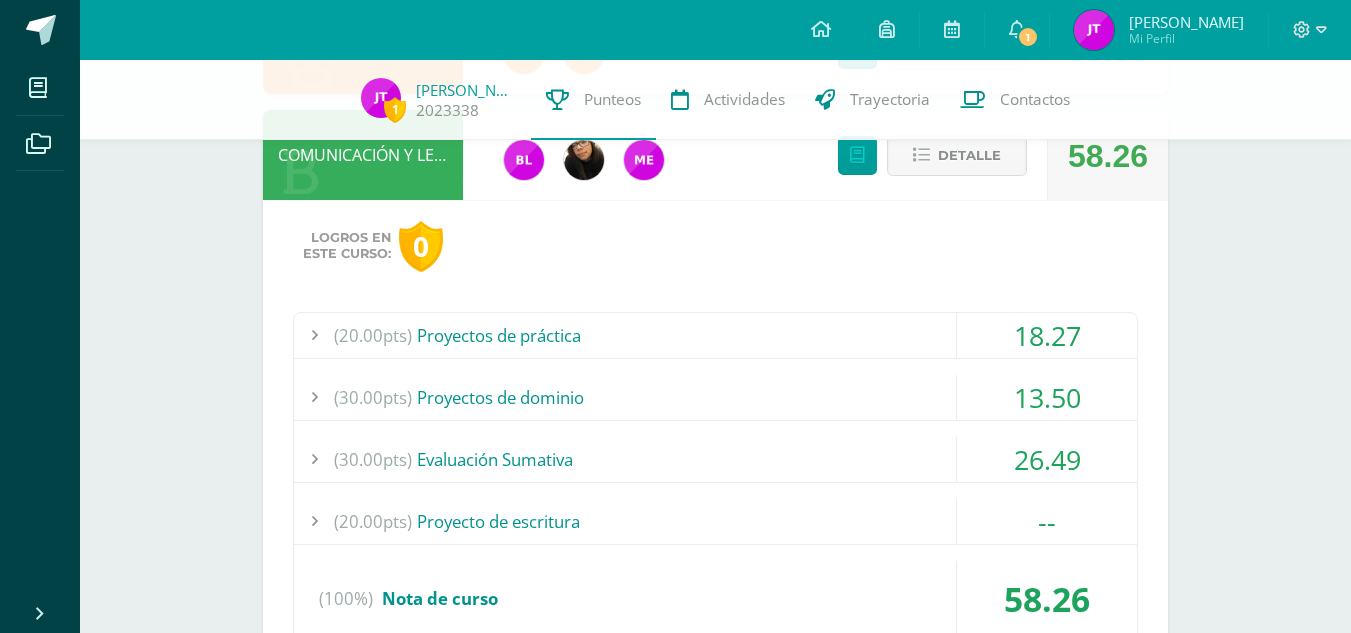 click on "(30.00pts)
Proyectos de dominio" at bounding box center [715, 397] 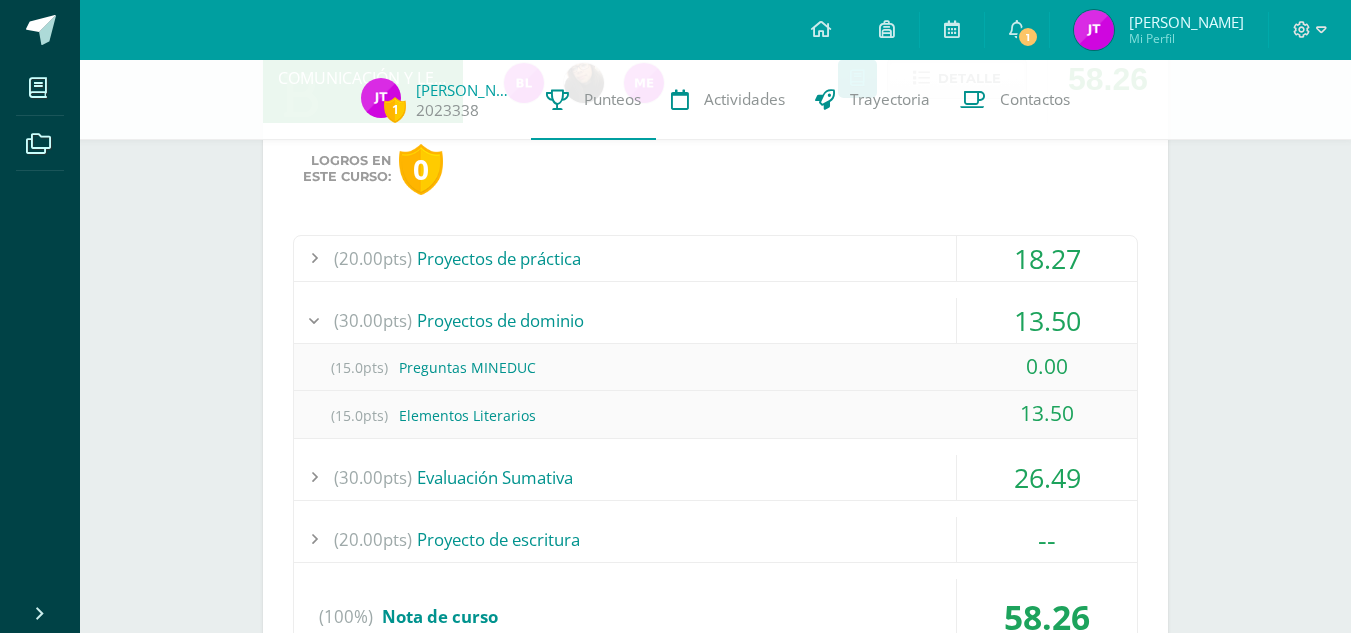 scroll, scrollTop: 919, scrollLeft: 0, axis: vertical 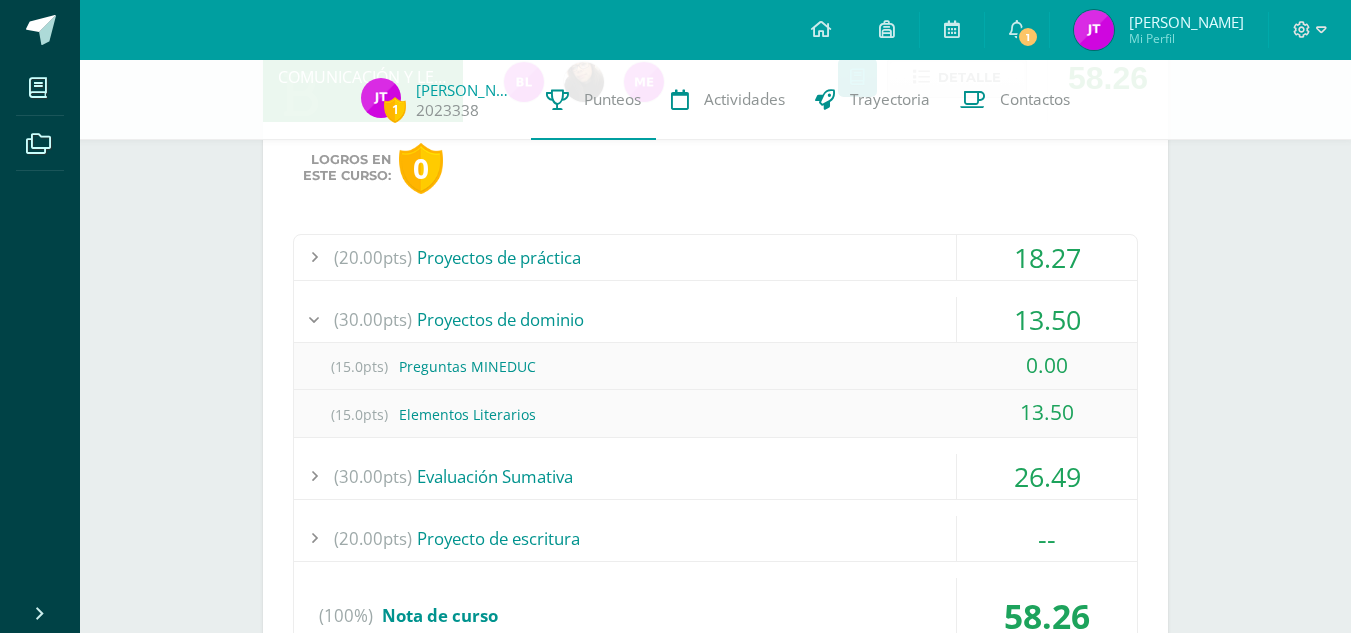 click on "(30.00pts)
Evaluación Sumativa" at bounding box center [715, 476] 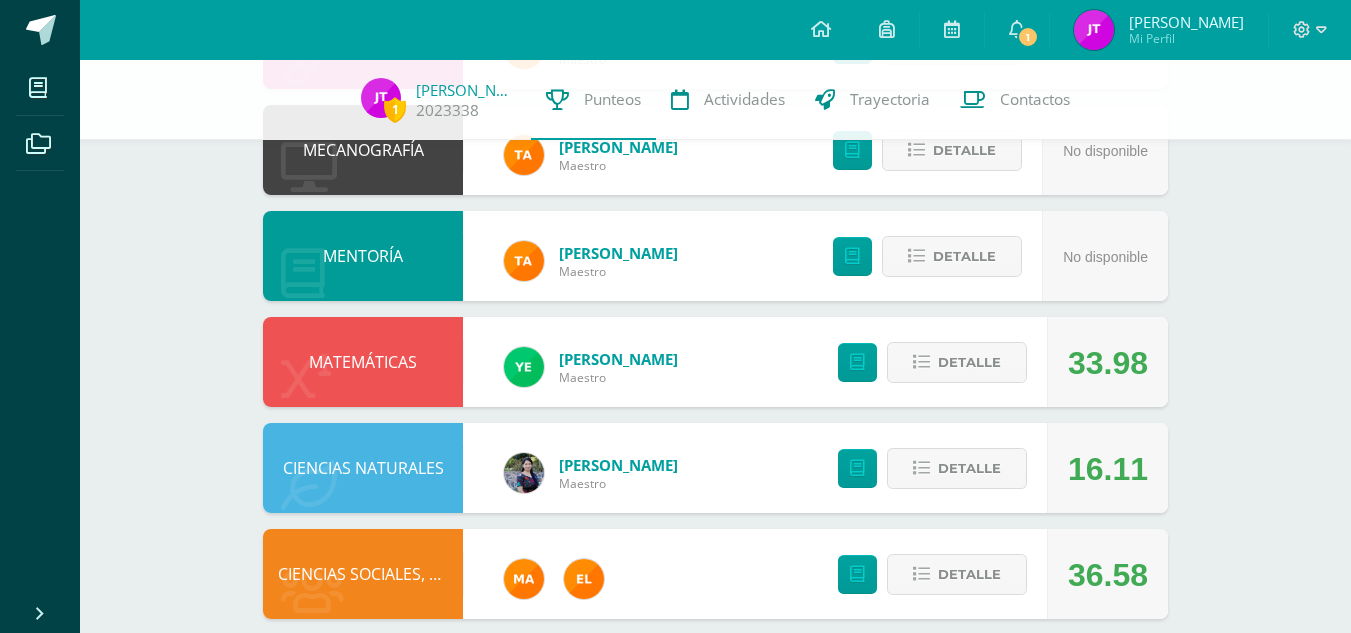 scroll, scrollTop: 345, scrollLeft: 0, axis: vertical 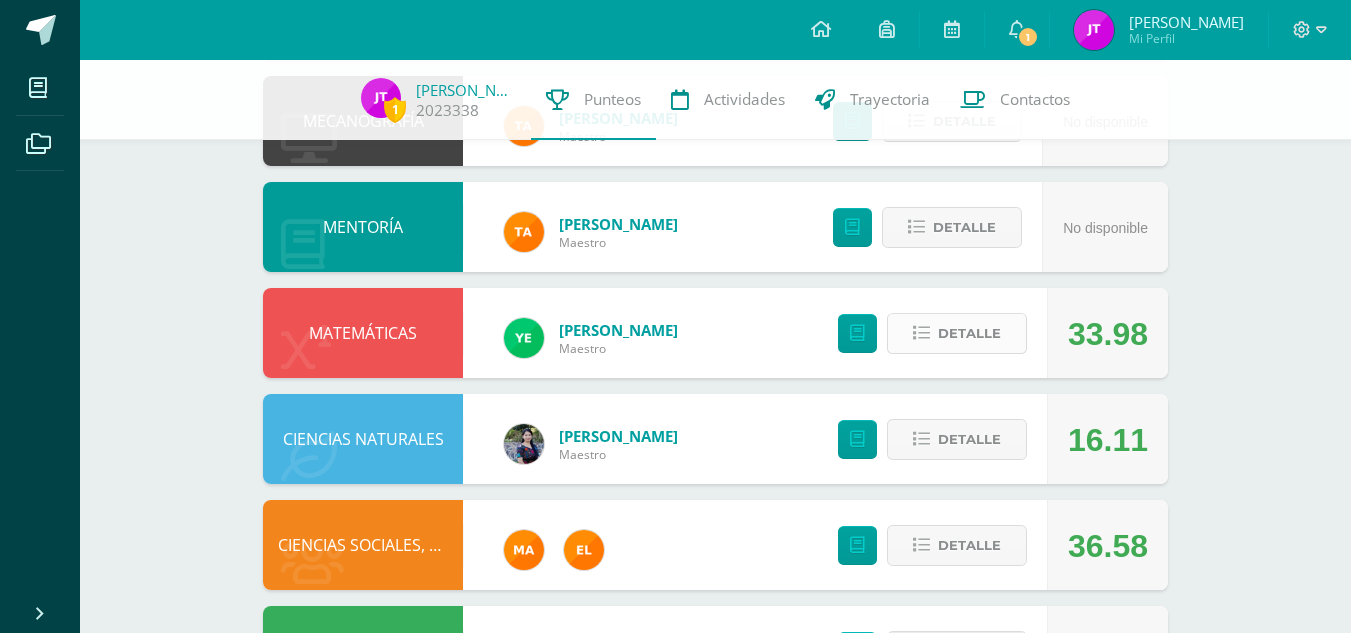 click on "Detalle" at bounding box center (969, 333) 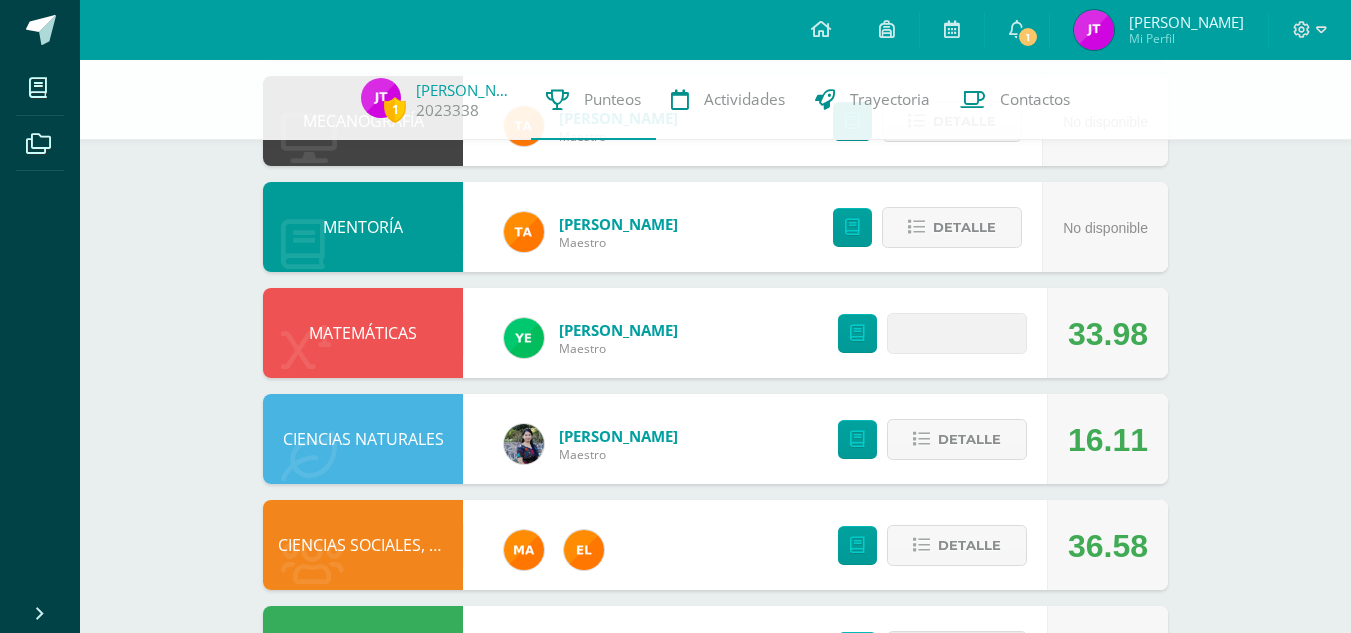 click at bounding box center (957, 333) 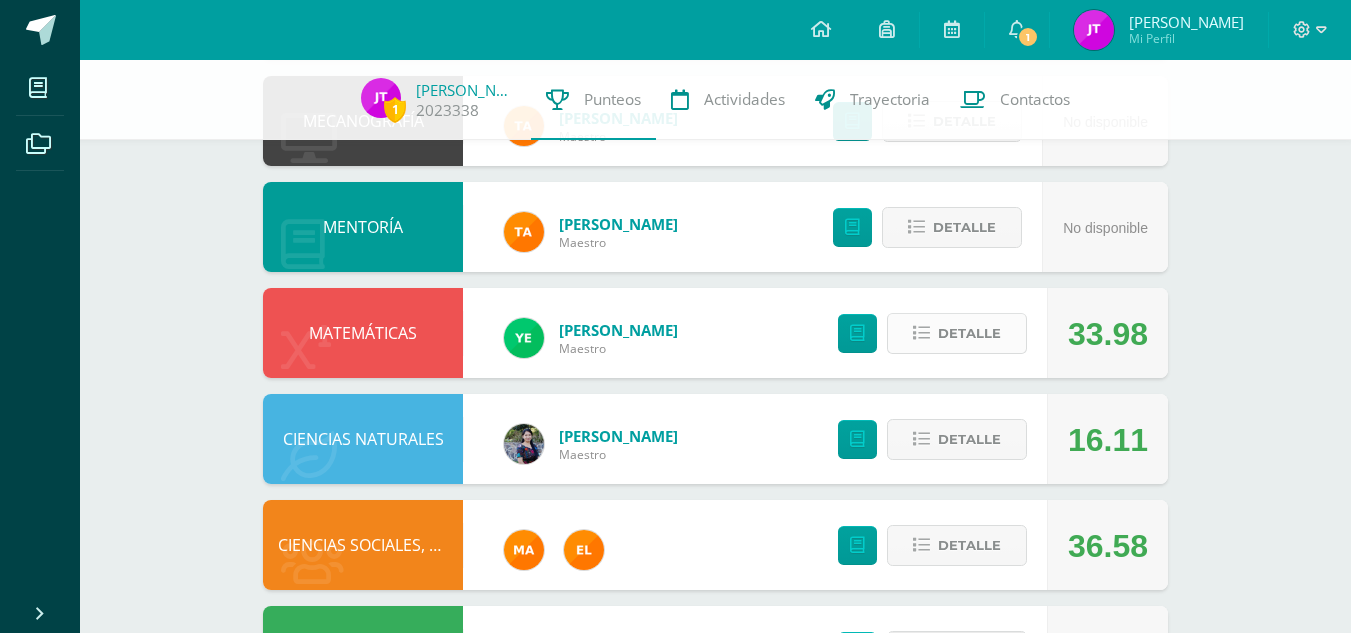 click on "Detalle" at bounding box center (969, 333) 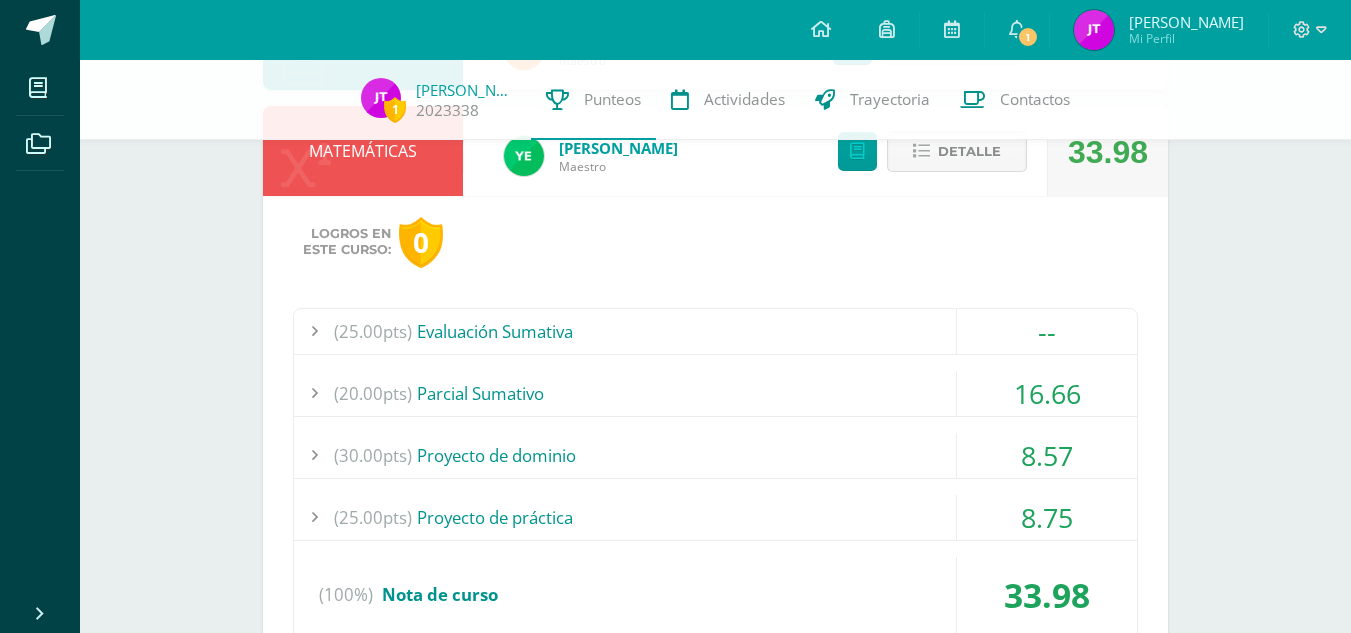 scroll, scrollTop: 528, scrollLeft: 0, axis: vertical 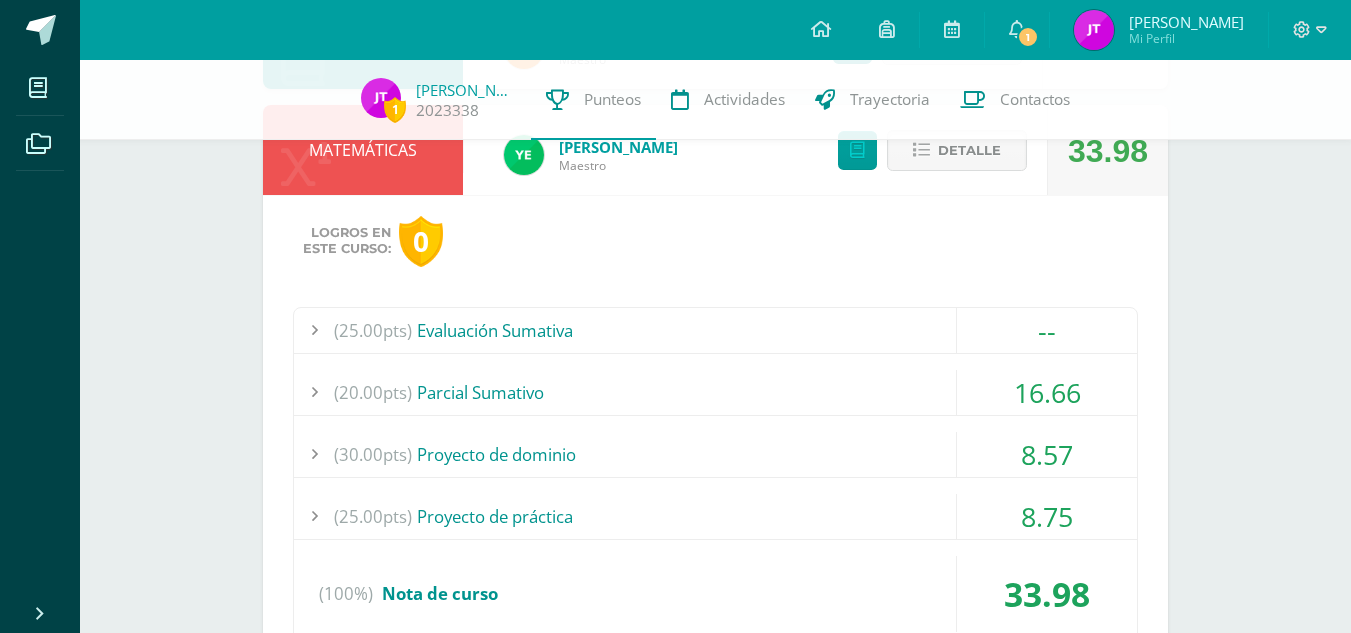 click on "(20.00pts)
Parcial Sumativo" at bounding box center [715, 392] 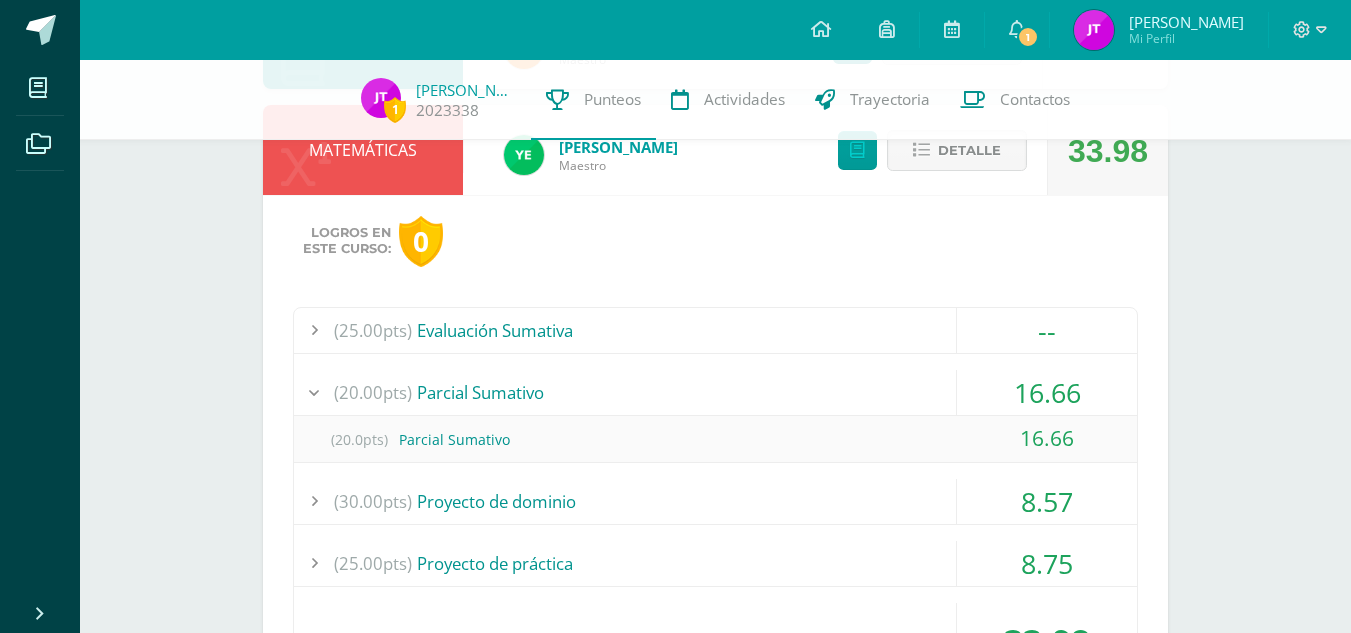 click on "(20.00pts)
Parcial Sumativo" at bounding box center [715, 392] 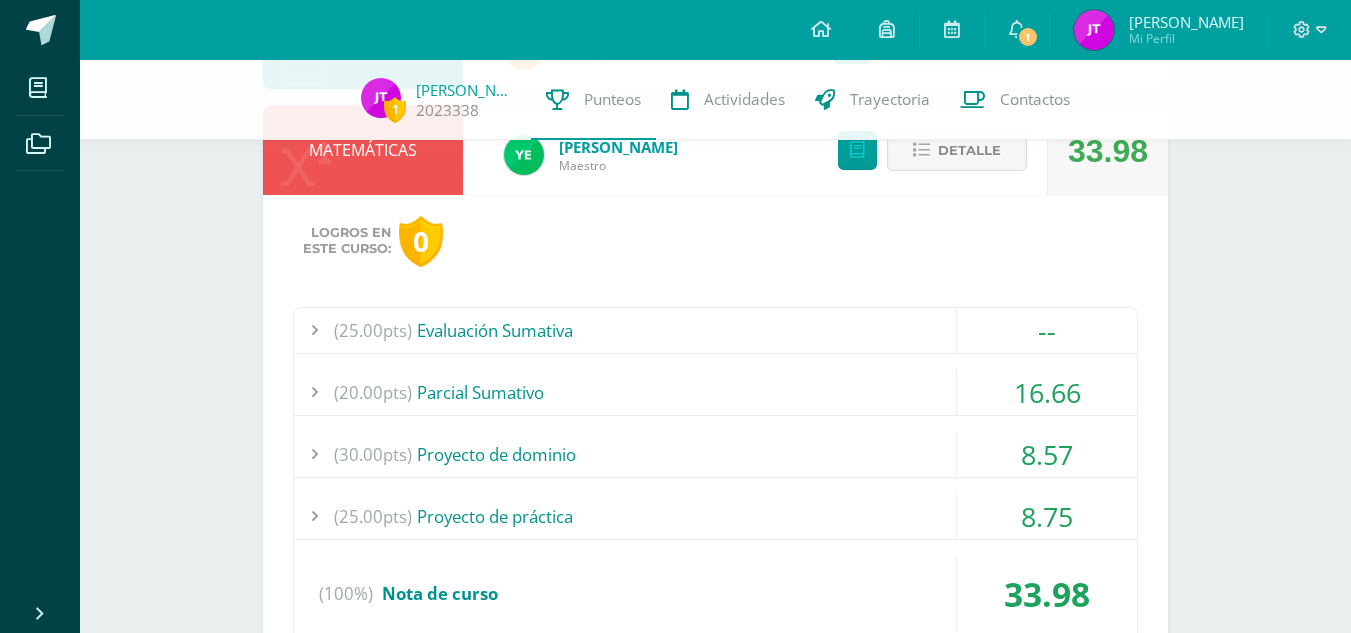 click on "(30.00pts)
Proyecto de dominio" at bounding box center (715, 454) 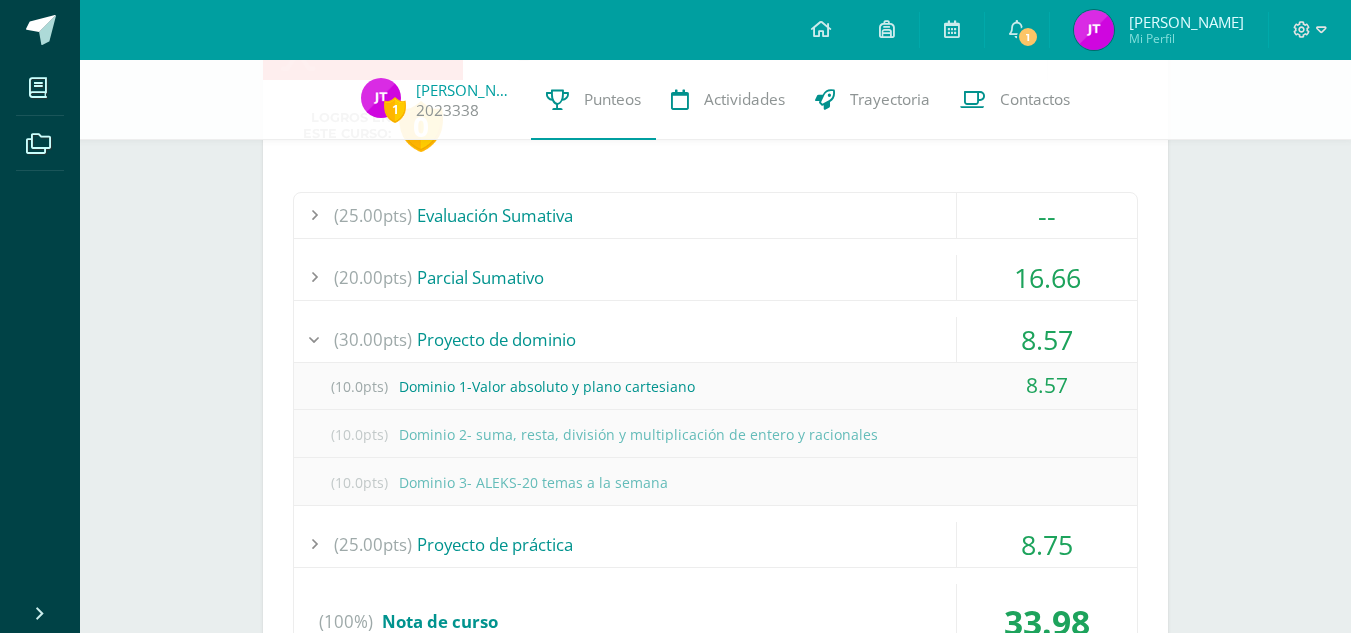 scroll, scrollTop: 645, scrollLeft: 0, axis: vertical 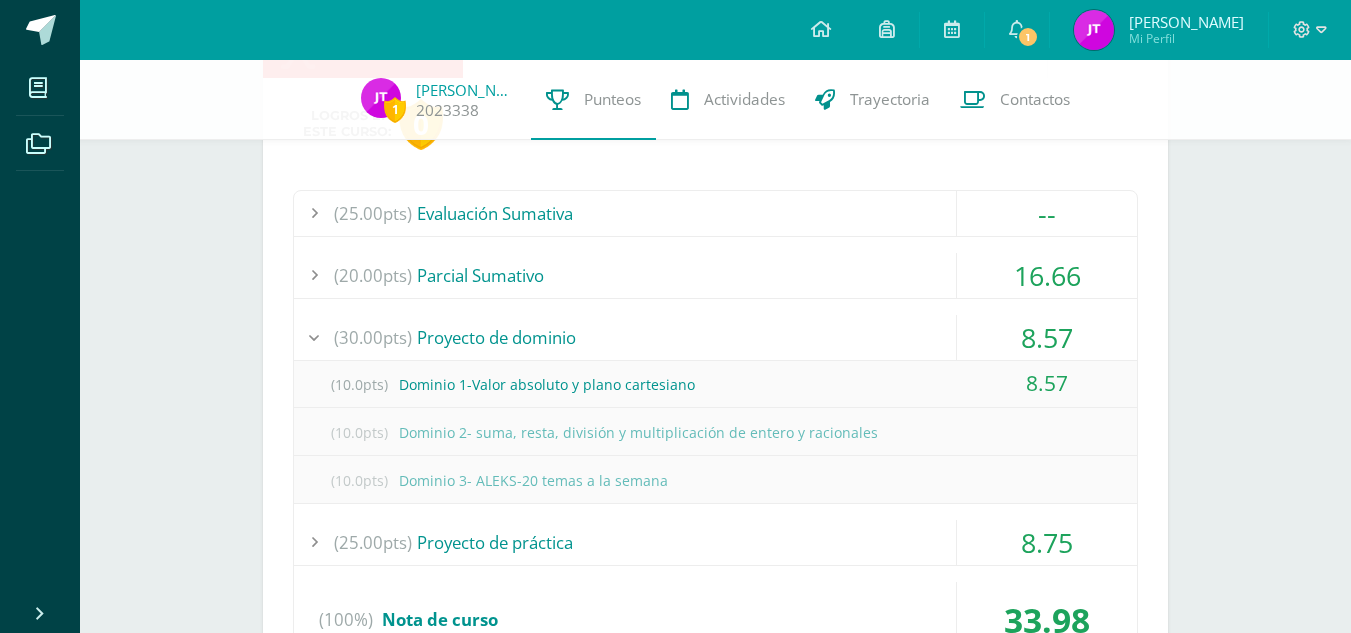 click on "(10.0pts)  Dominio 3- ALEKS-20 temas a la semana" at bounding box center [715, 480] 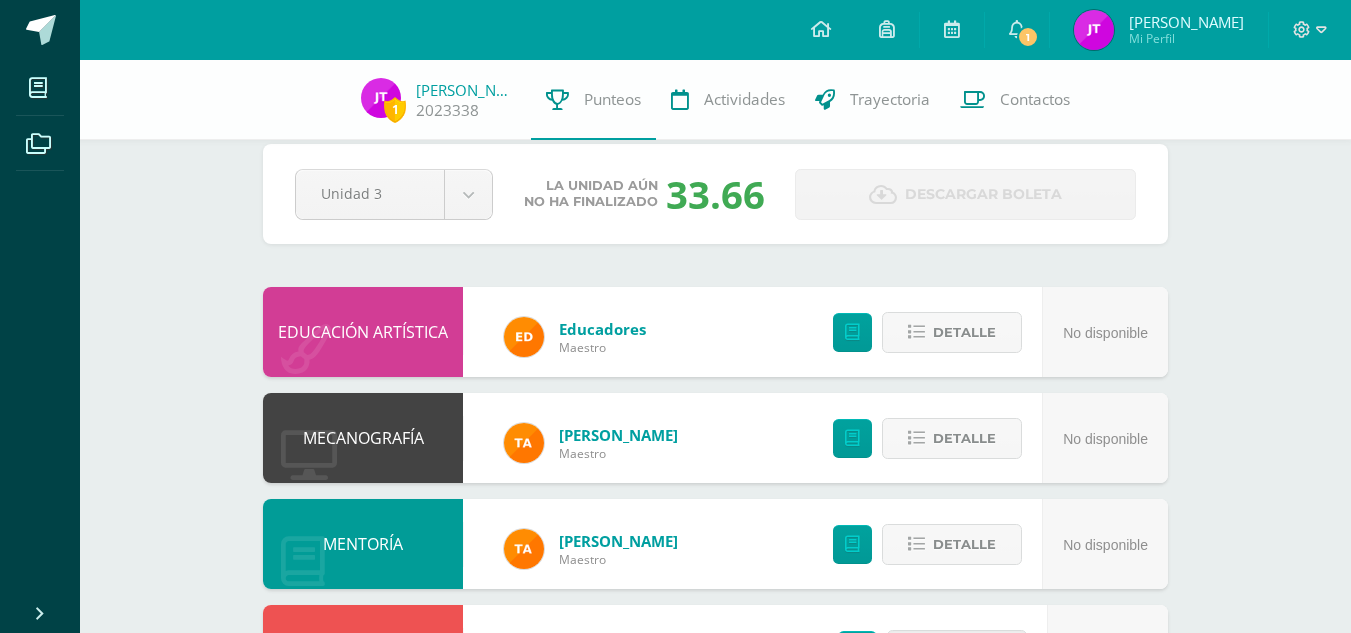 scroll, scrollTop: 0, scrollLeft: 0, axis: both 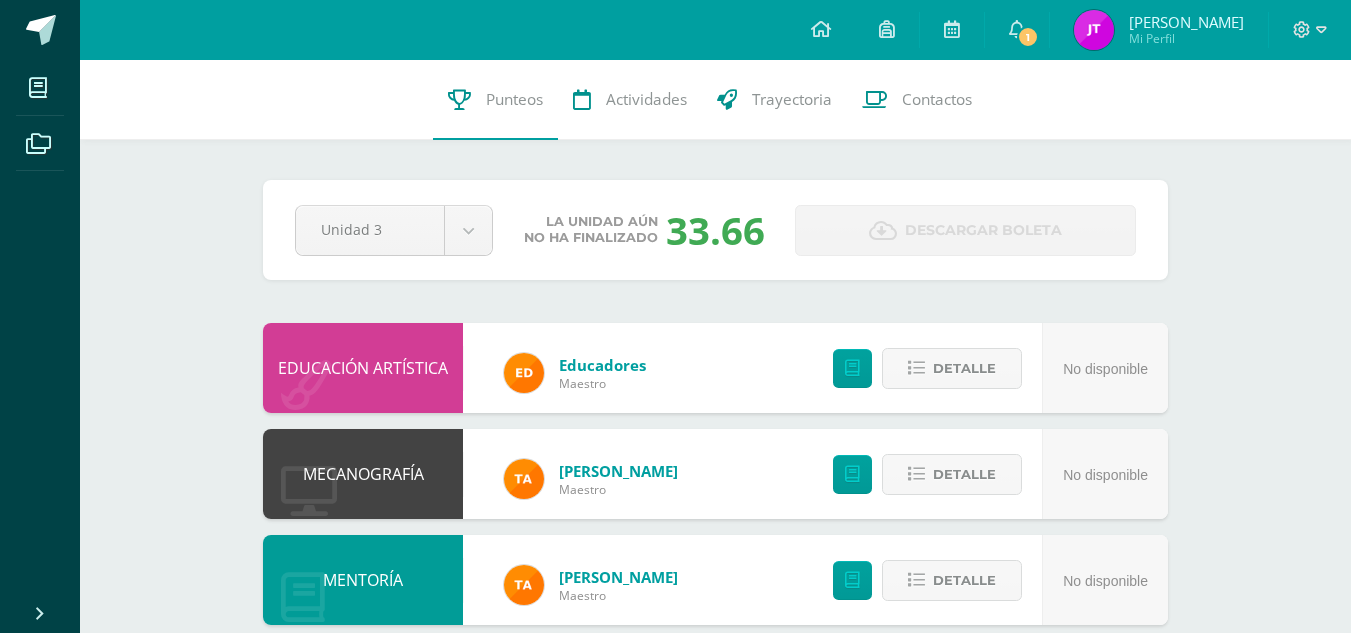 click on "Pendiente
Unidad 3                             Unidad 1 Unidad 2 Unidad 3 Unidad 4
La unidad aún no ha finalizado
33.66
Descargar boleta" at bounding box center (715, 230) 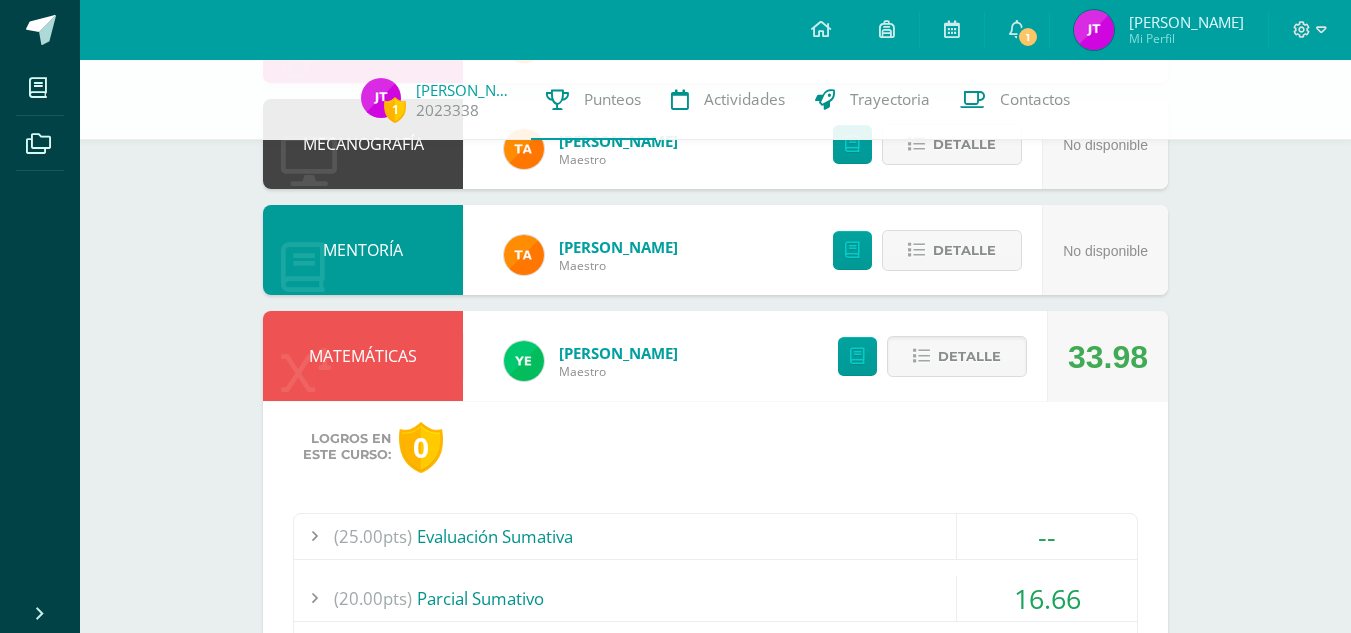 scroll, scrollTop: 339, scrollLeft: 0, axis: vertical 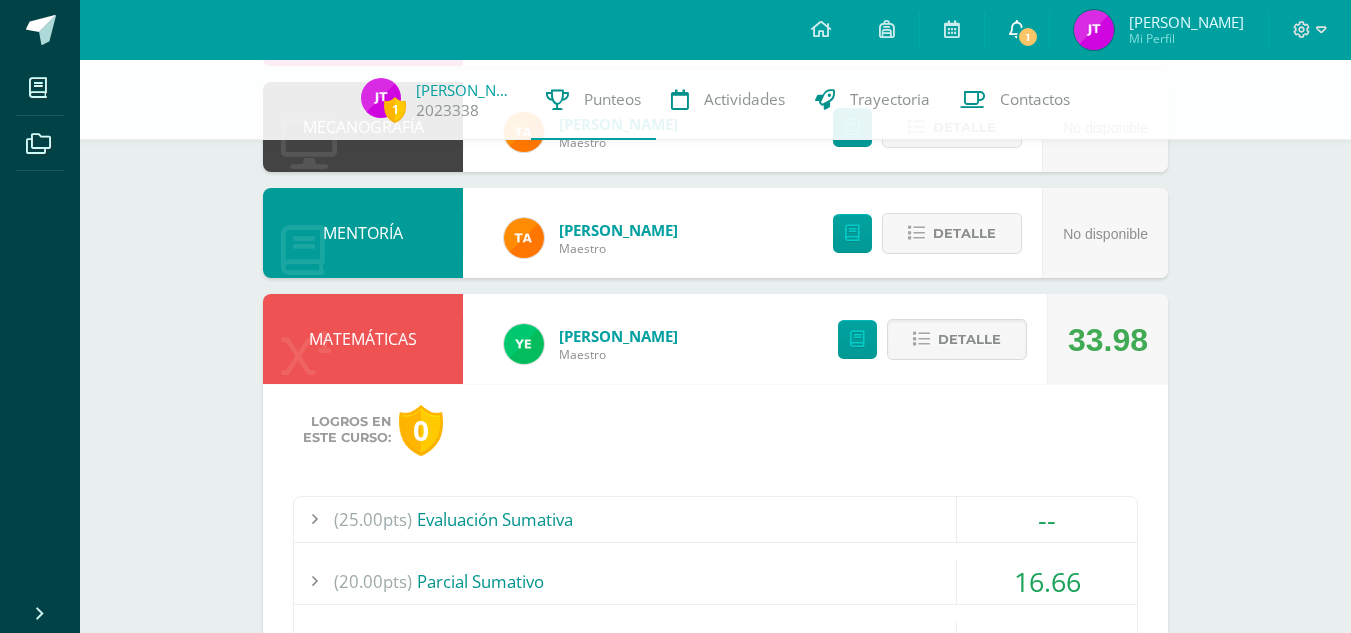 click on "1" at bounding box center (1017, 30) 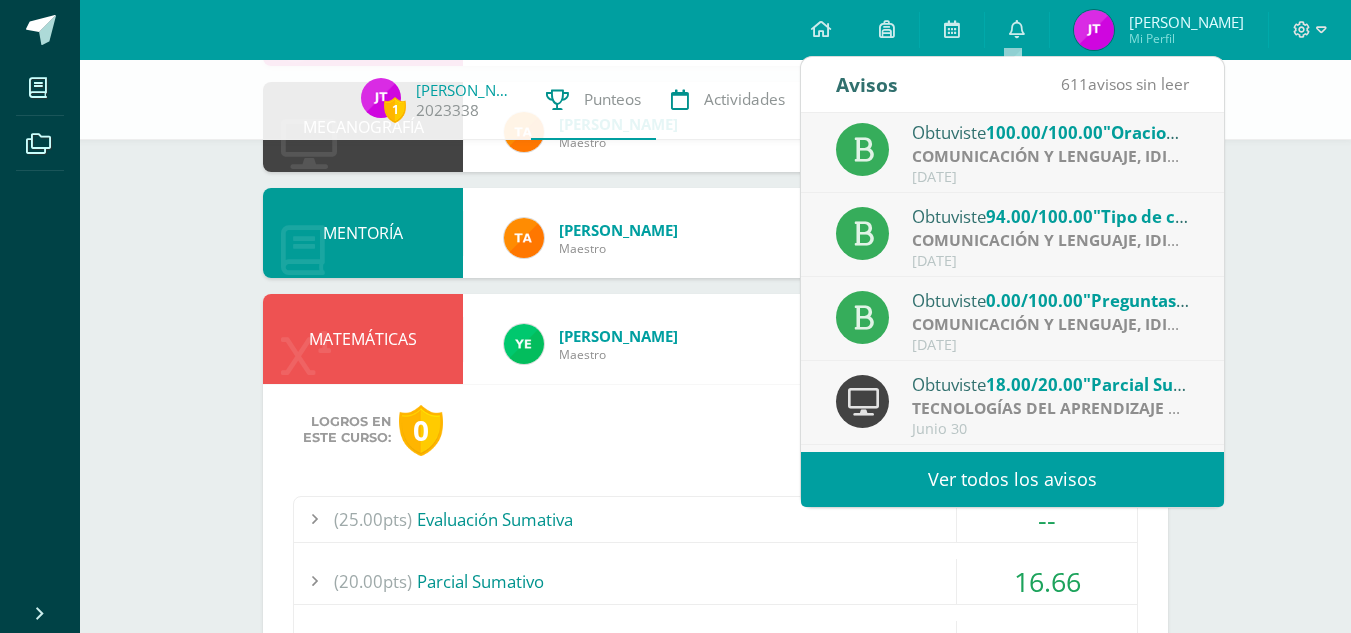 scroll, scrollTop: 89, scrollLeft: 0, axis: vertical 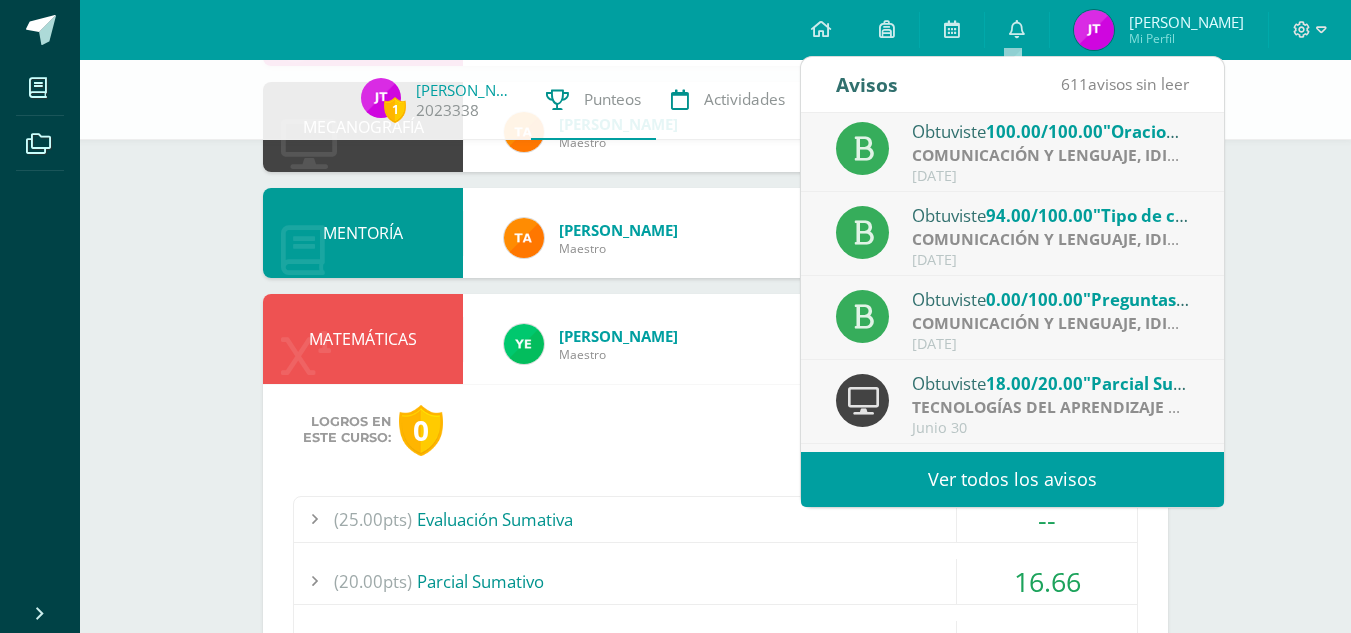 click on ""Preguntas MINEDUC"" at bounding box center (1176, 299) 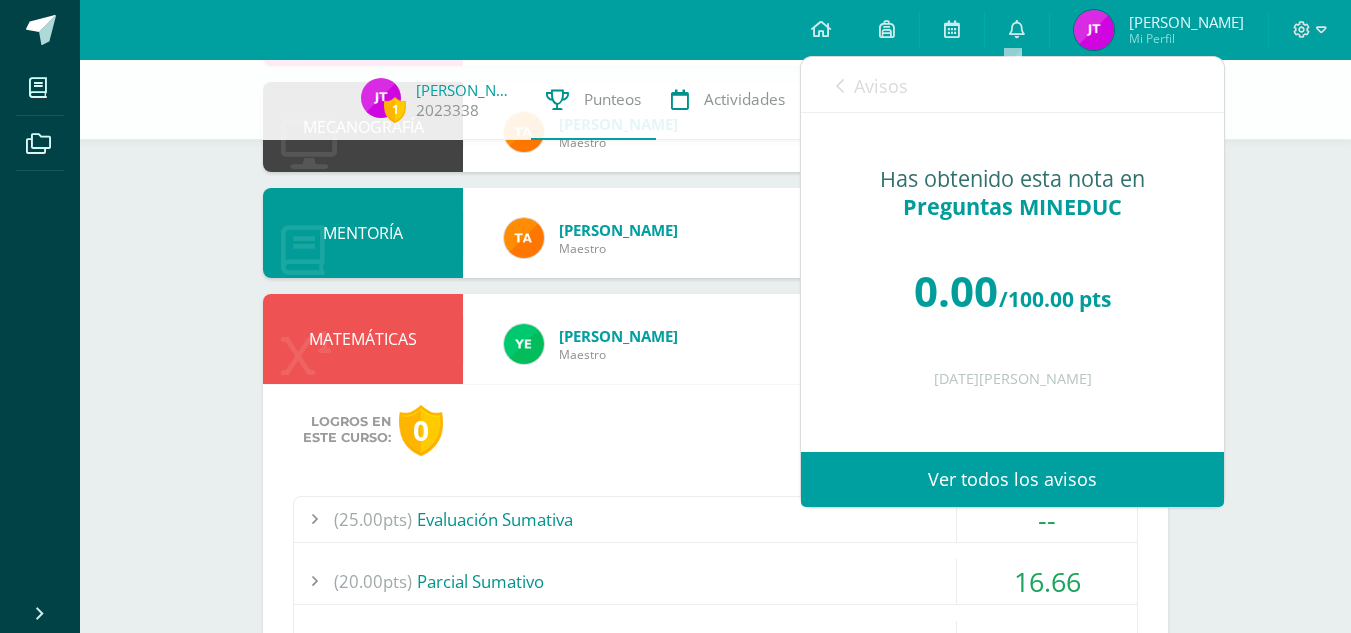 click on "0.00
/100.00 pts" at bounding box center [1012, 291] 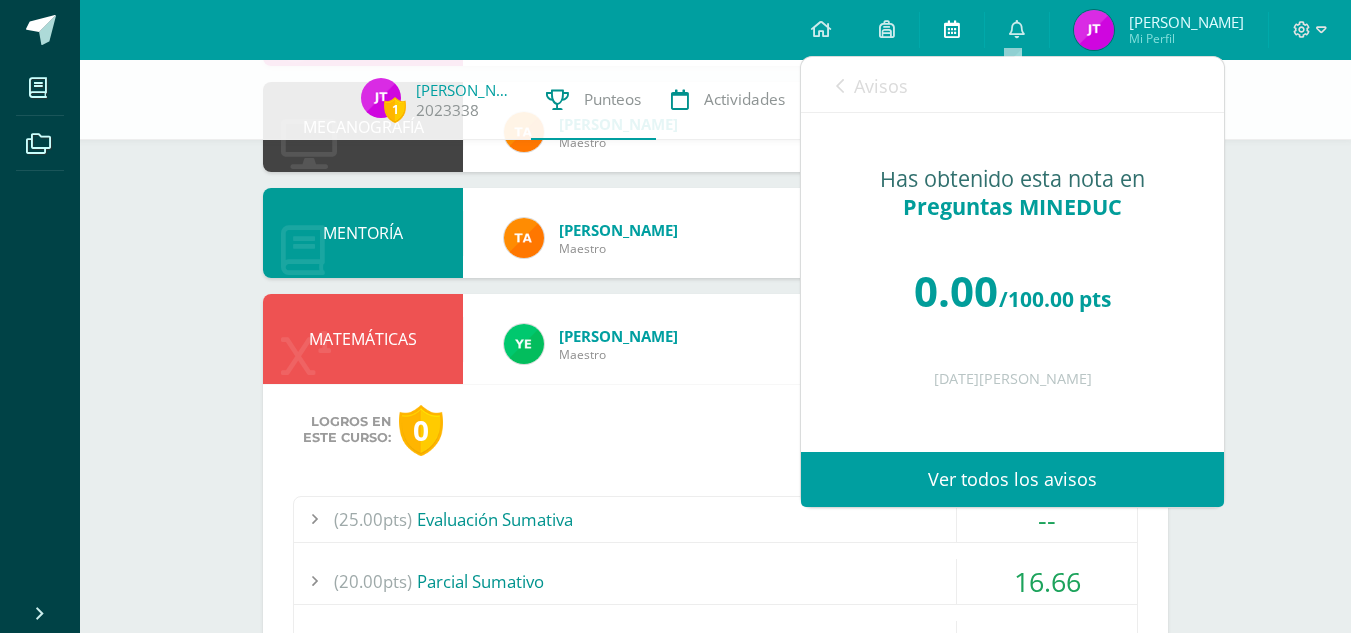 click at bounding box center [952, 30] 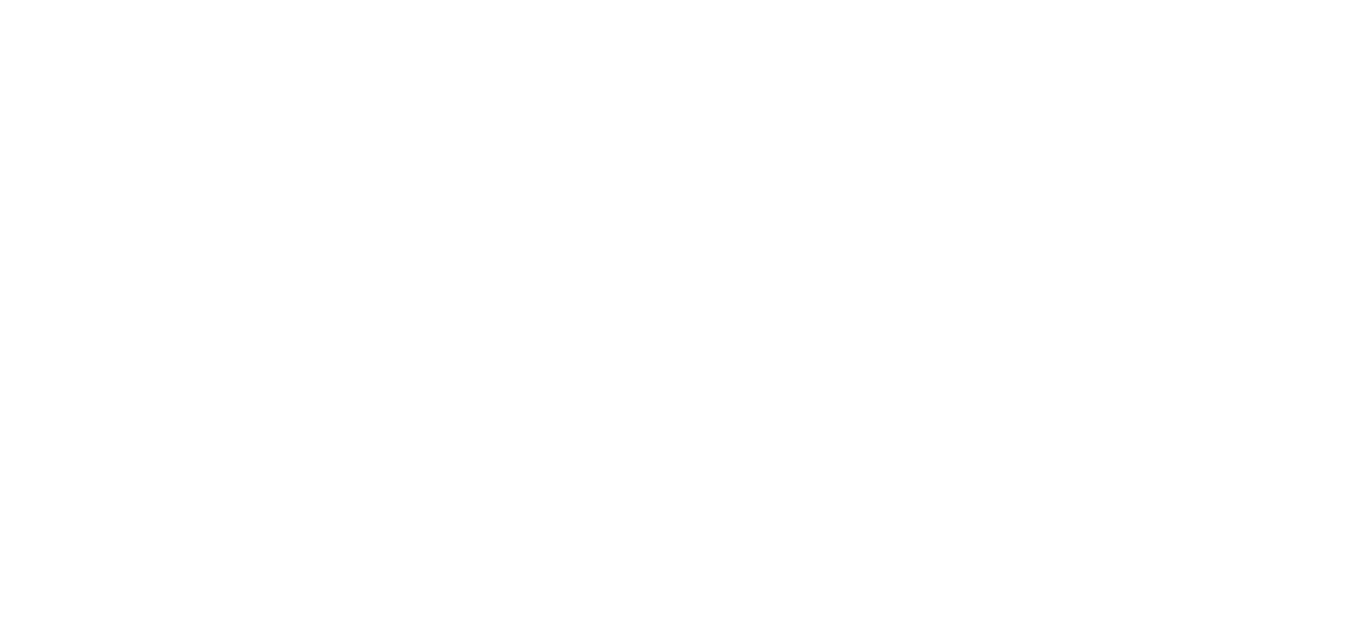 scroll, scrollTop: 0, scrollLeft: 0, axis: both 